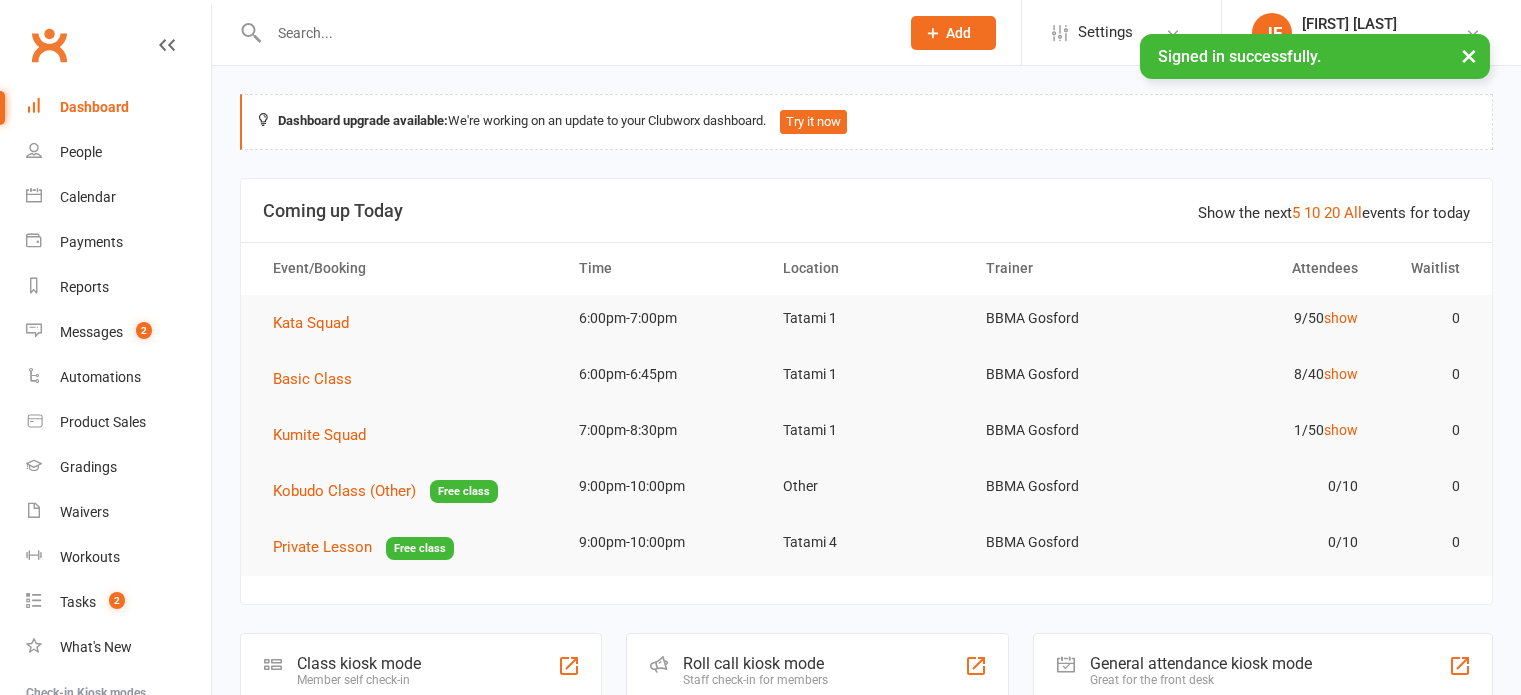 scroll, scrollTop: 0, scrollLeft: 0, axis: both 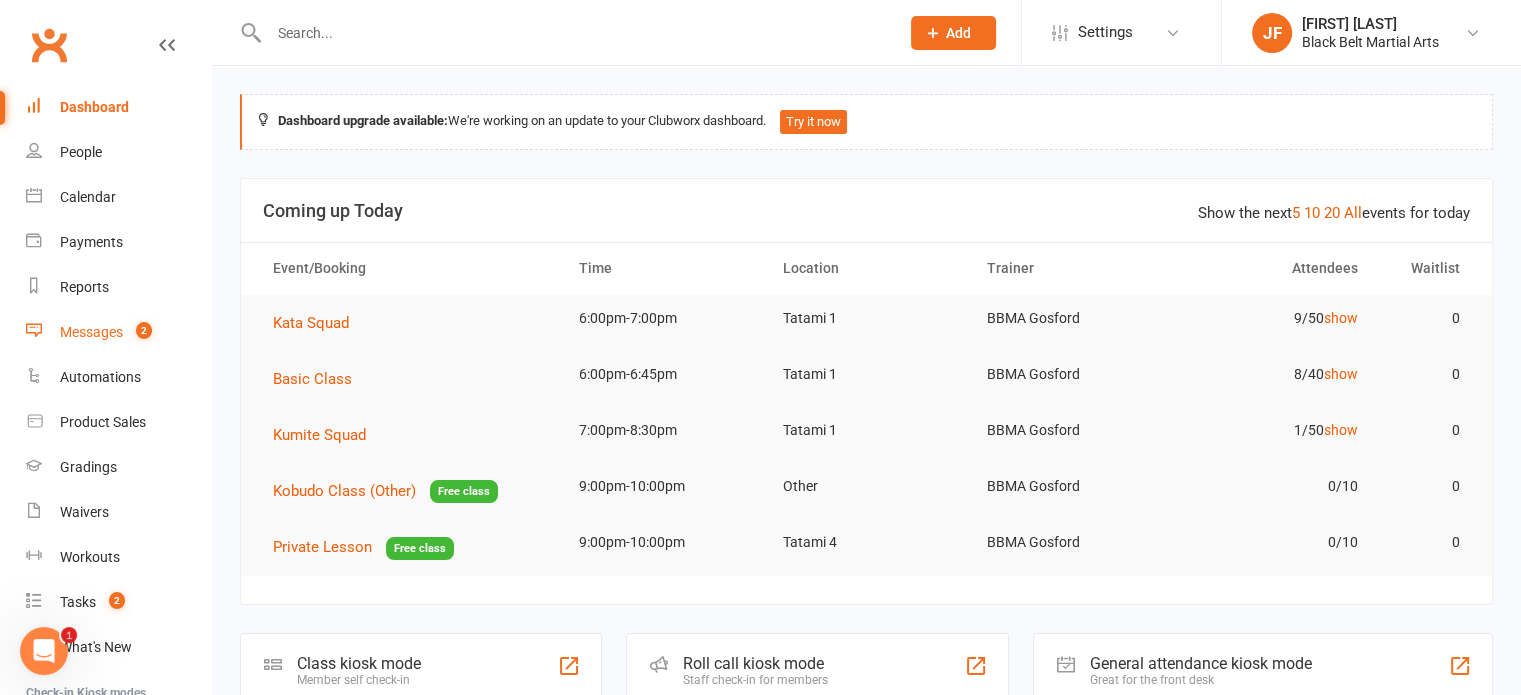 click on "Messages" at bounding box center (91, 332) 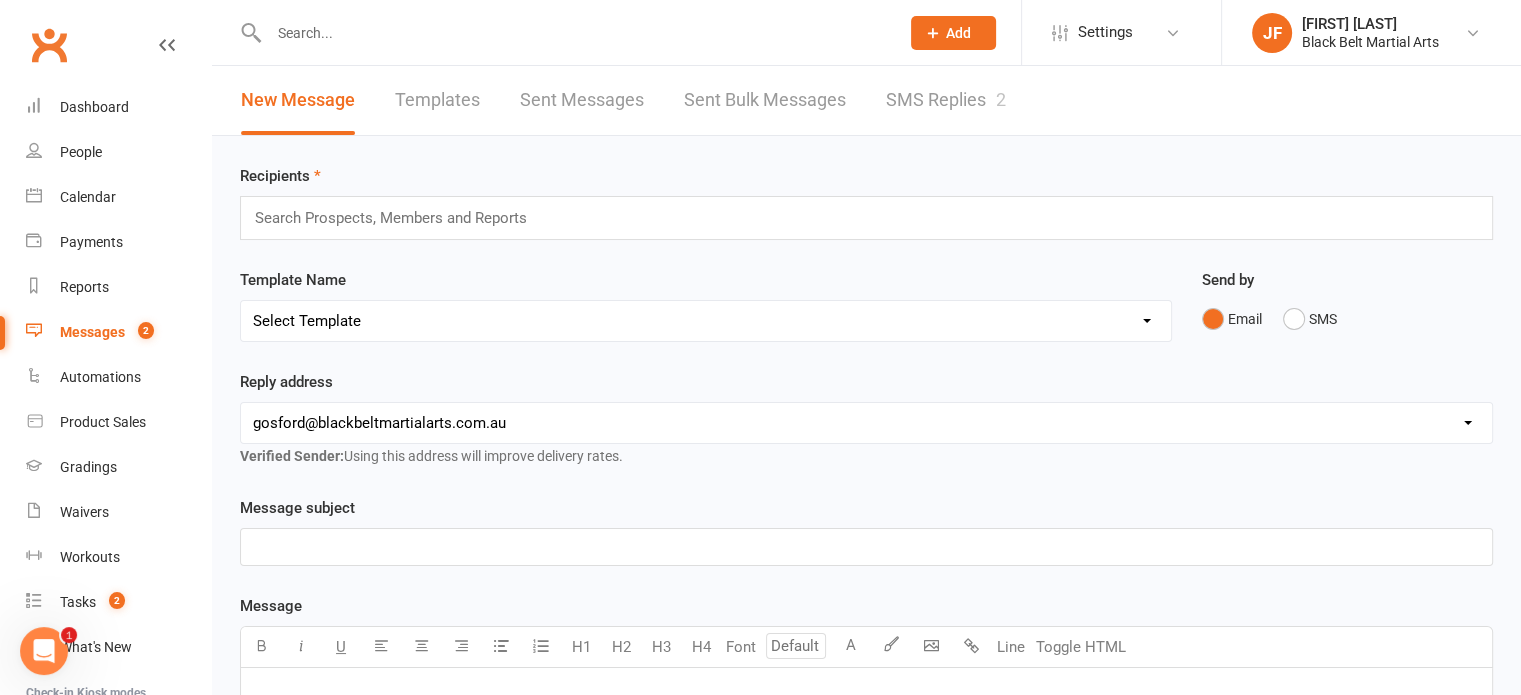 click on "SMS Replies  2" at bounding box center [946, 100] 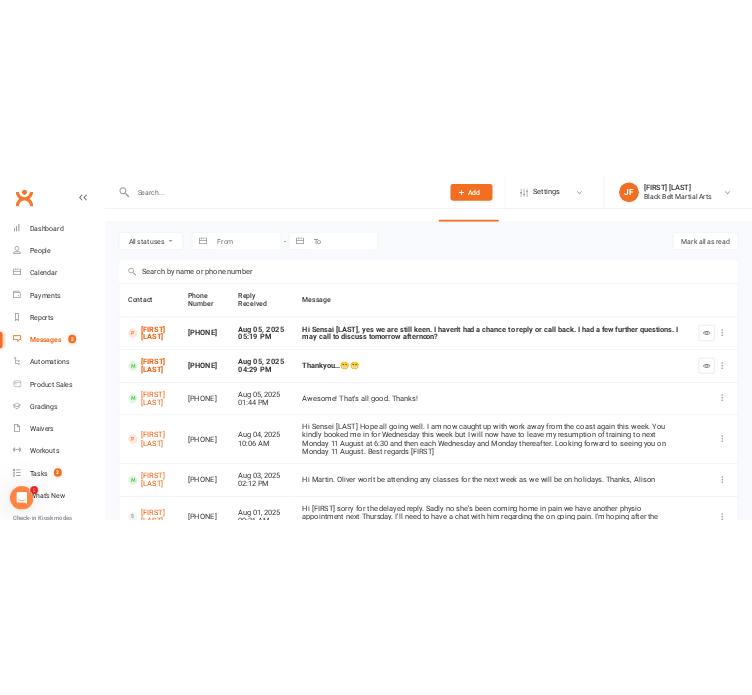 scroll, scrollTop: 44, scrollLeft: 0, axis: vertical 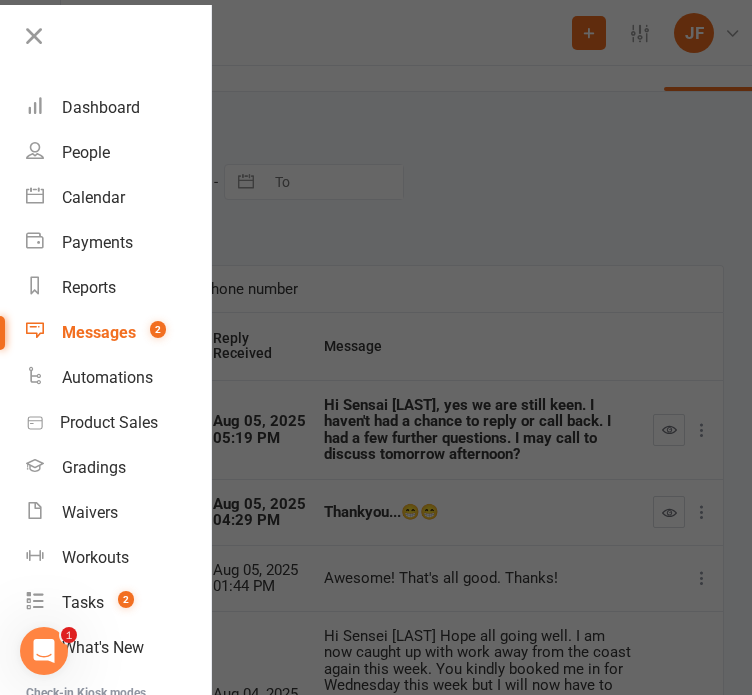 click at bounding box center [376, 347] 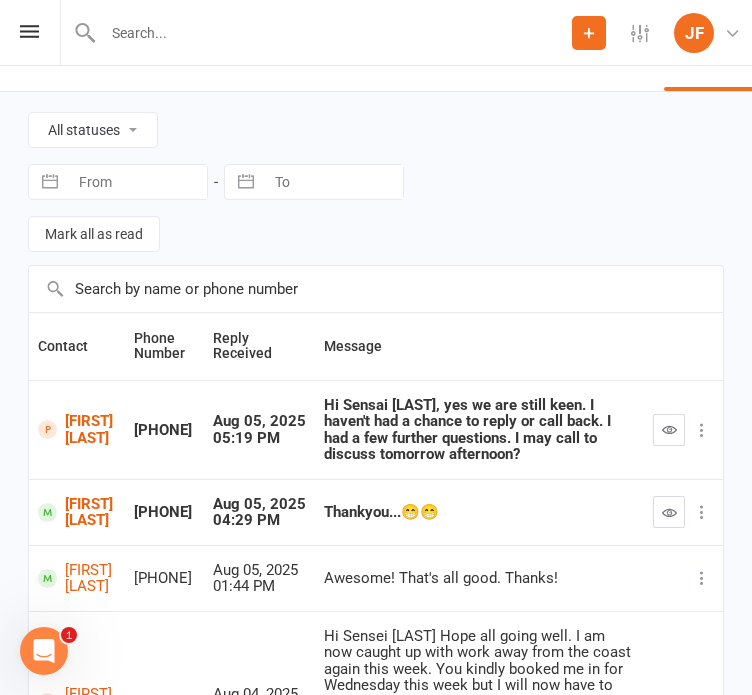 click on "Prospect
Member
Non-attending contact
Class / event
Appointment
Grading event
Task
Membership plan
Bulk message
Add
Settings Membership Plans Event Templates Appointment Types Website Image Library Customize Contacts Users Account Profile Clubworx API JF Jayke Ferris Black Belt Martial Arts Signed in as: Black Belt Martial Arts Switch to: BBMA Erina Heights My profile Help Terms & conditions  Privacy policy  Sign out" at bounding box center [376, 33] 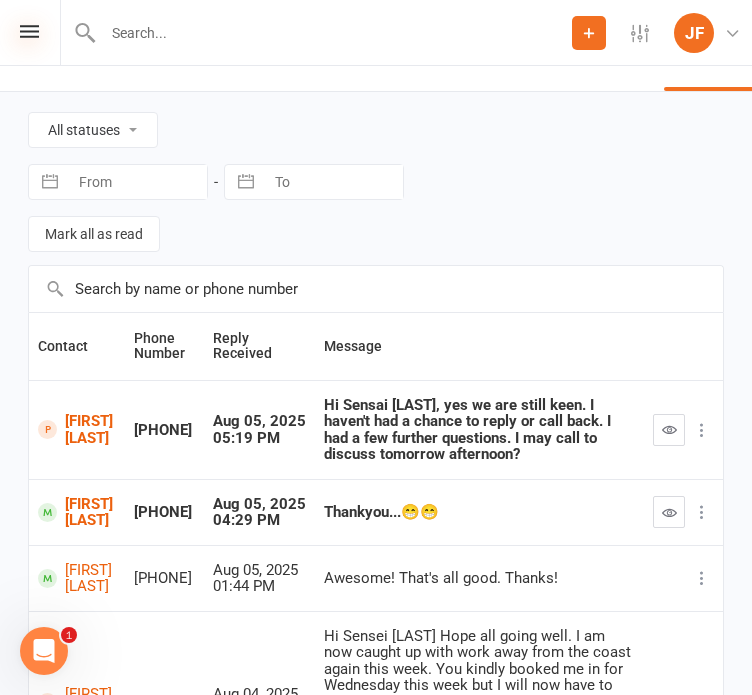 click at bounding box center [29, 31] 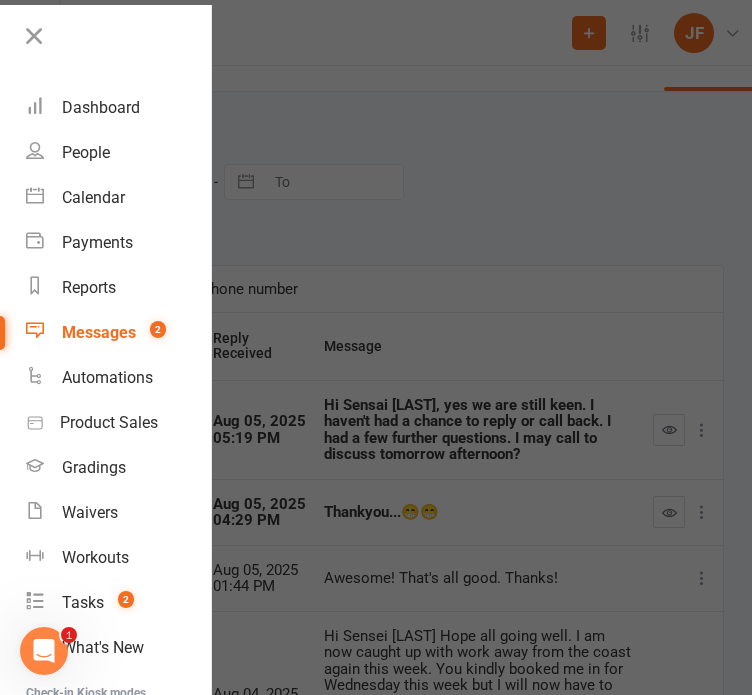 click on "Messages" at bounding box center (99, 332) 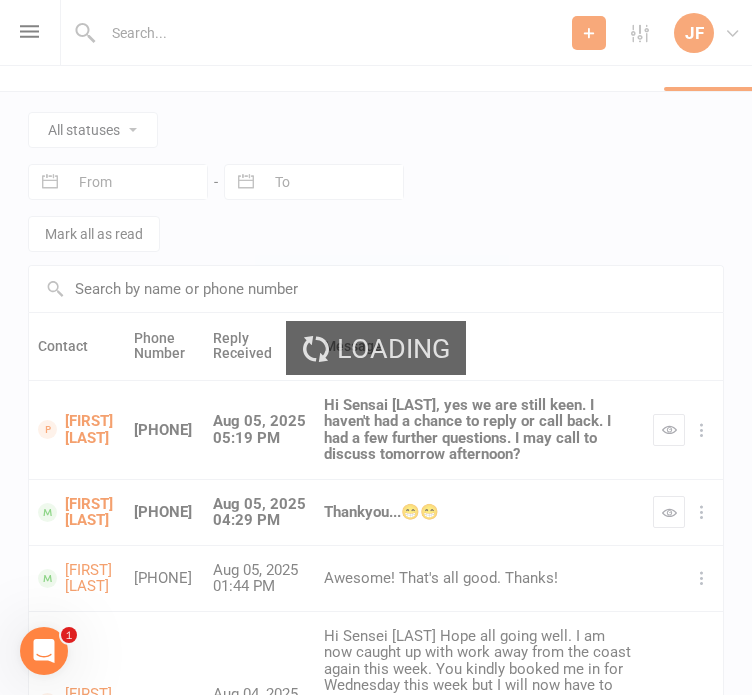 scroll, scrollTop: 0, scrollLeft: 0, axis: both 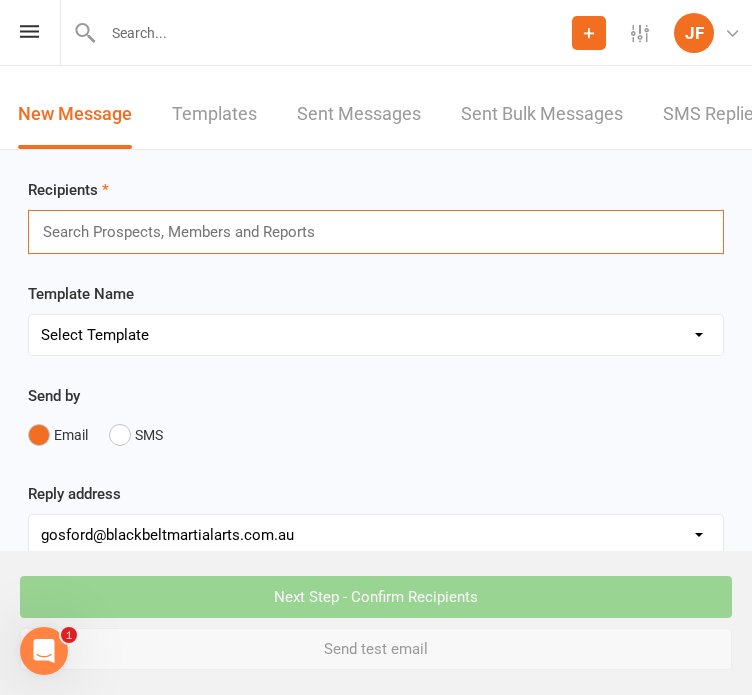 click at bounding box center [187, 232] 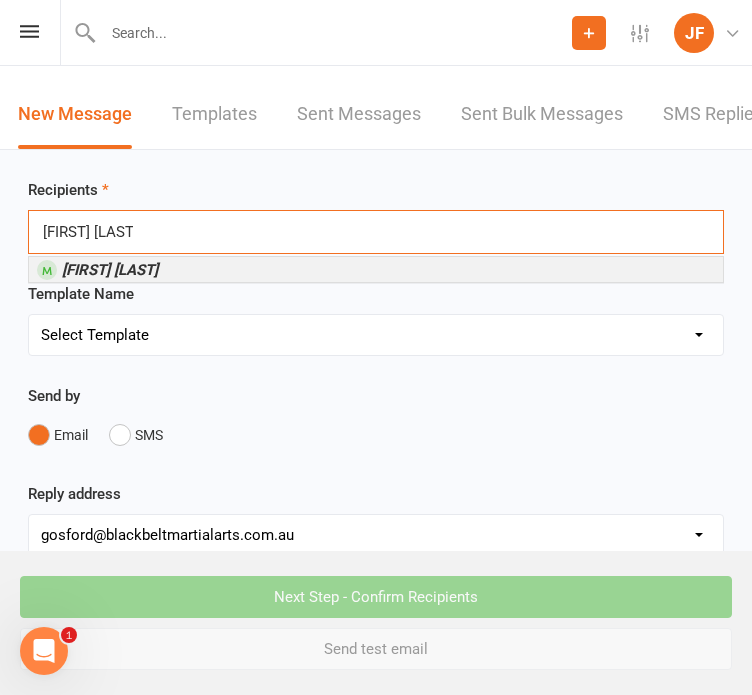 type on "[FIRST] [LAST]" 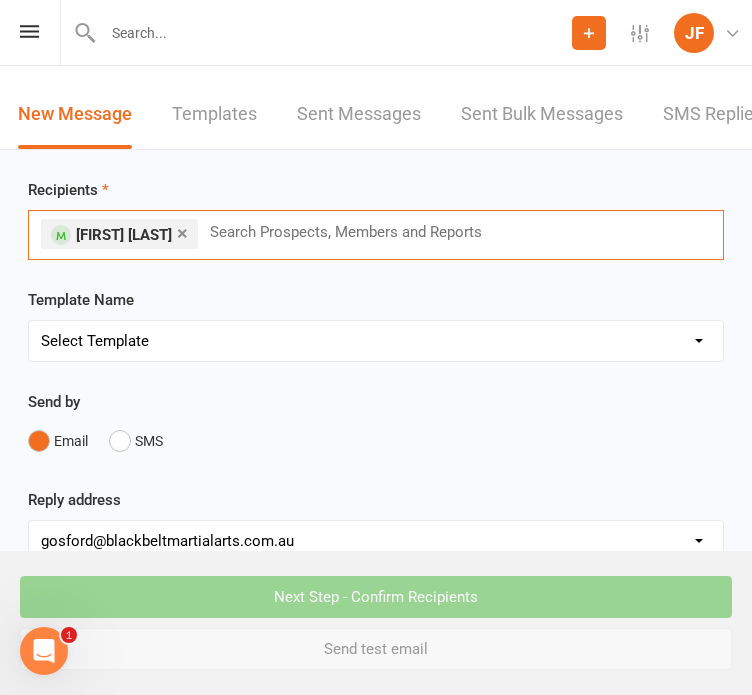 click at bounding box center (354, 232) 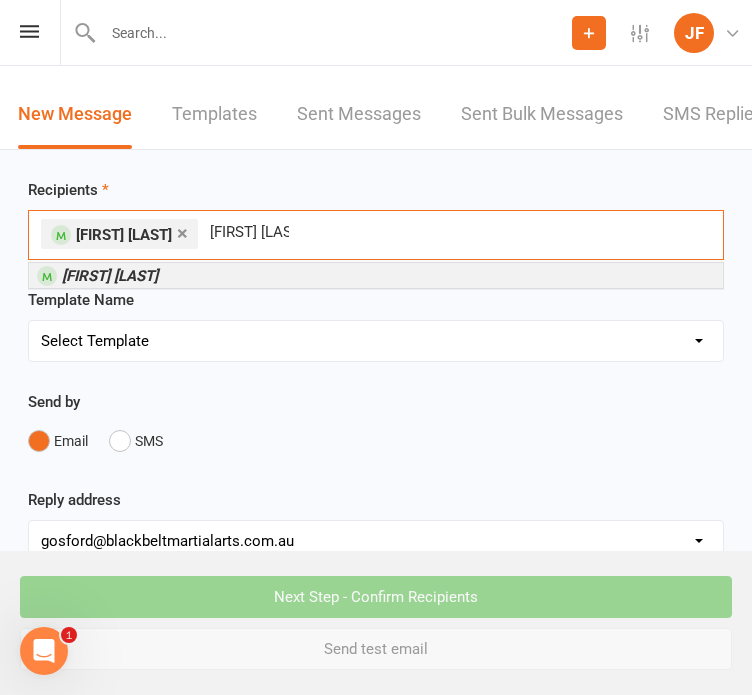 type on "[FIRST] [LAST]" 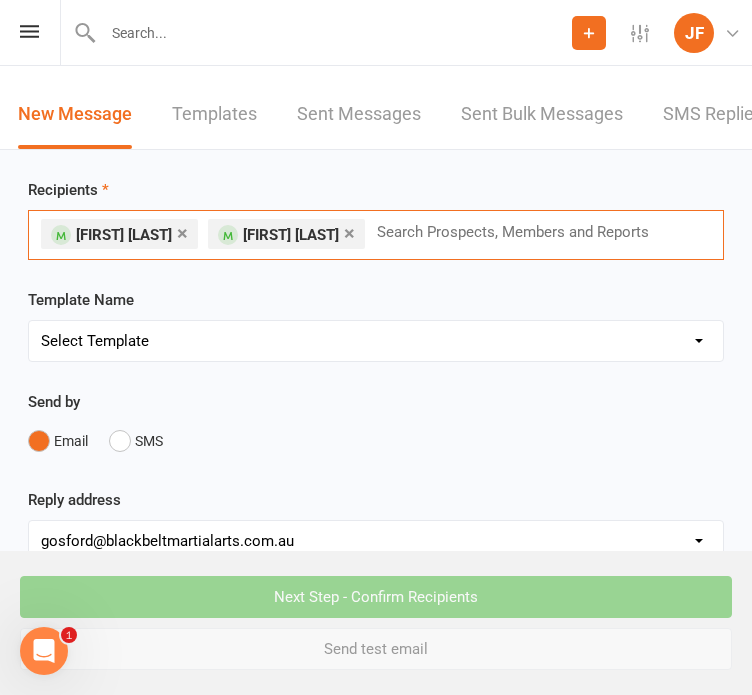click at bounding box center (521, 232) 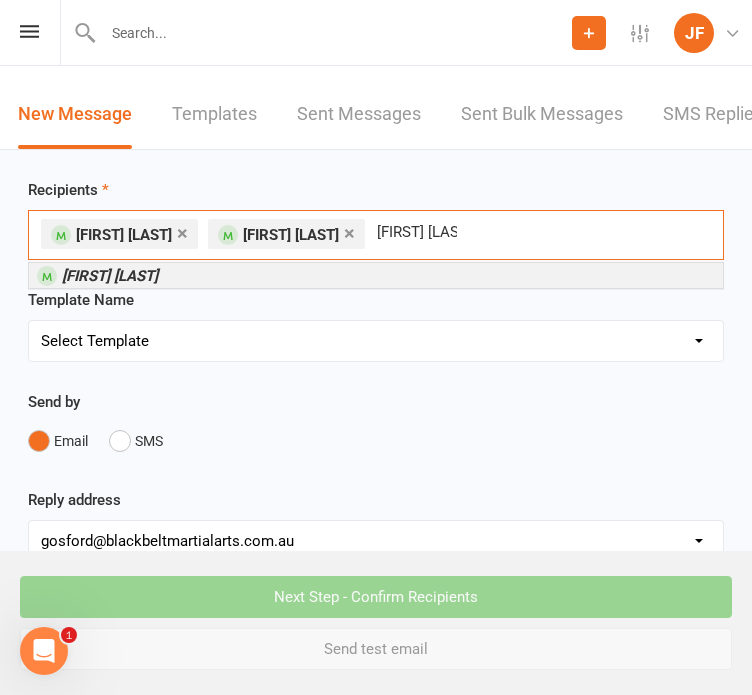 type on "[FIRST] [LAST]" 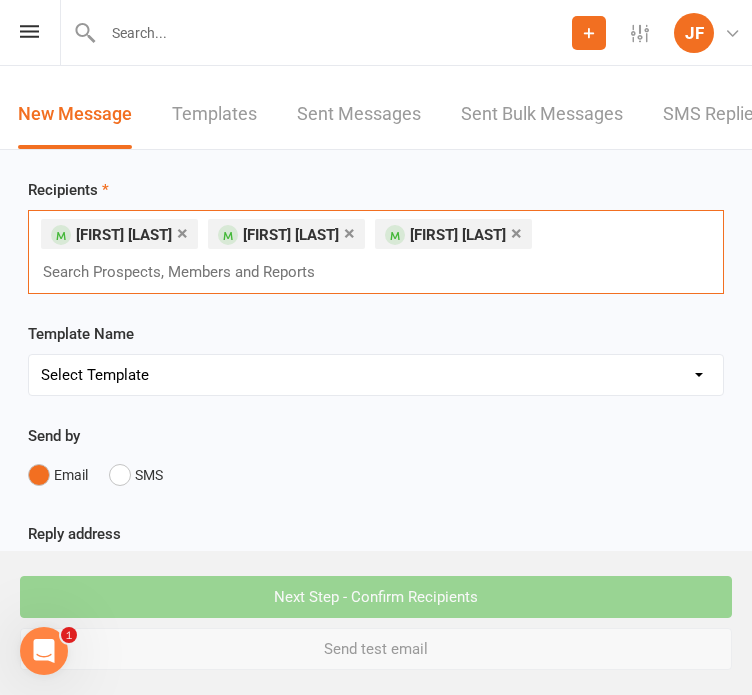 click on "× [FIRST] [LAST] × [FIRST] [LAST] × [FIRST] [LAST]" at bounding box center (376, 252) 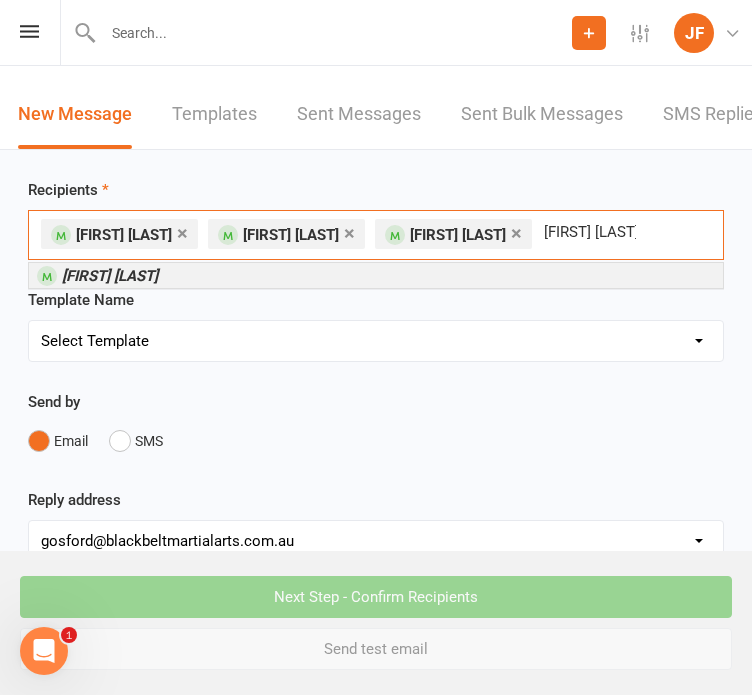 type on "[FIRST] [LAST]" 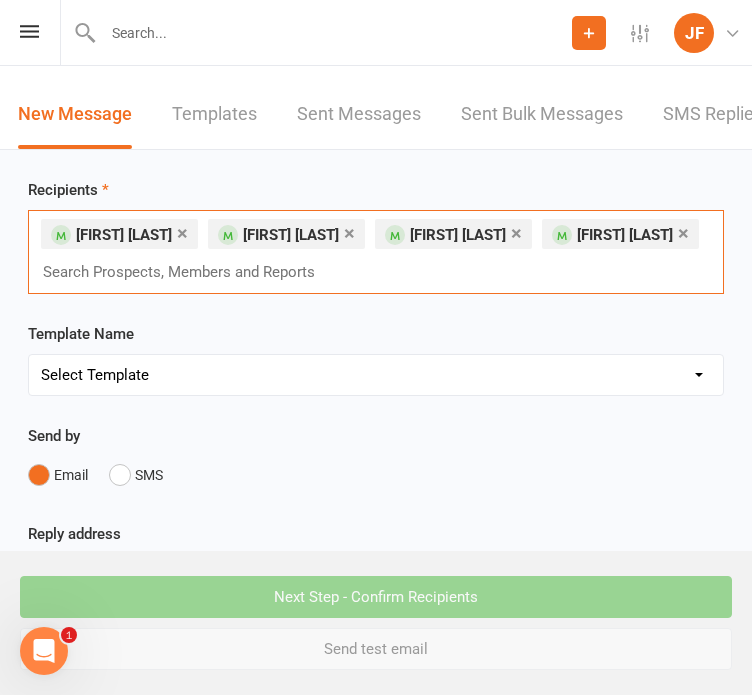 click at bounding box center [187, 272] 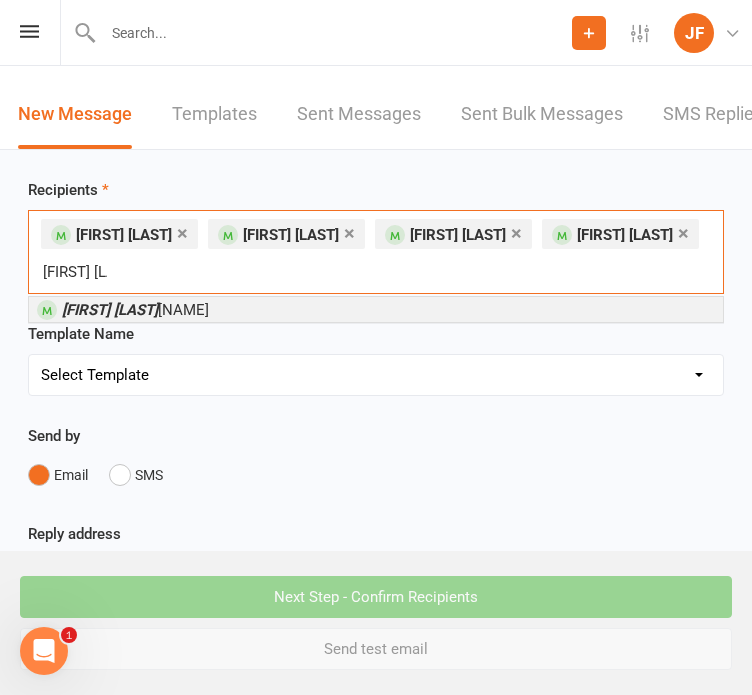 type on "[FIRST] [LAST]" 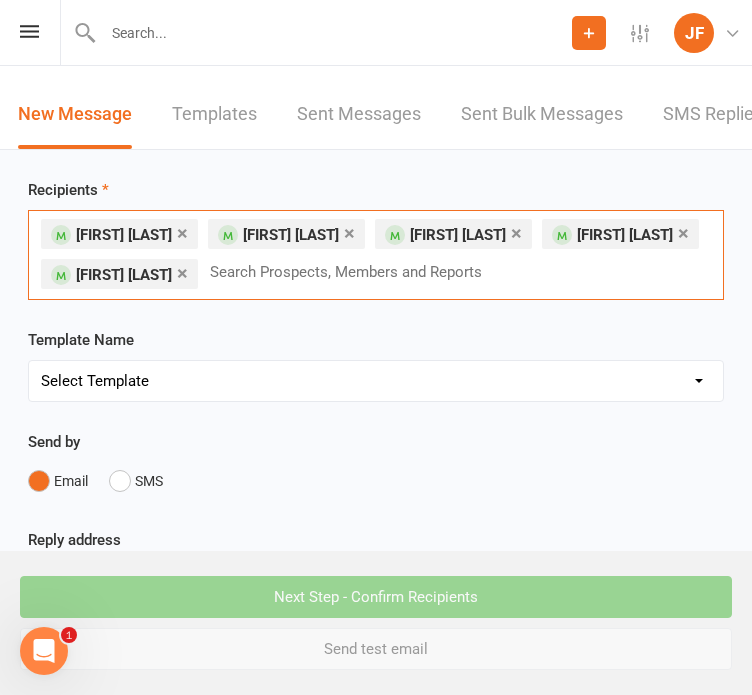 click at bounding box center (354, 272) 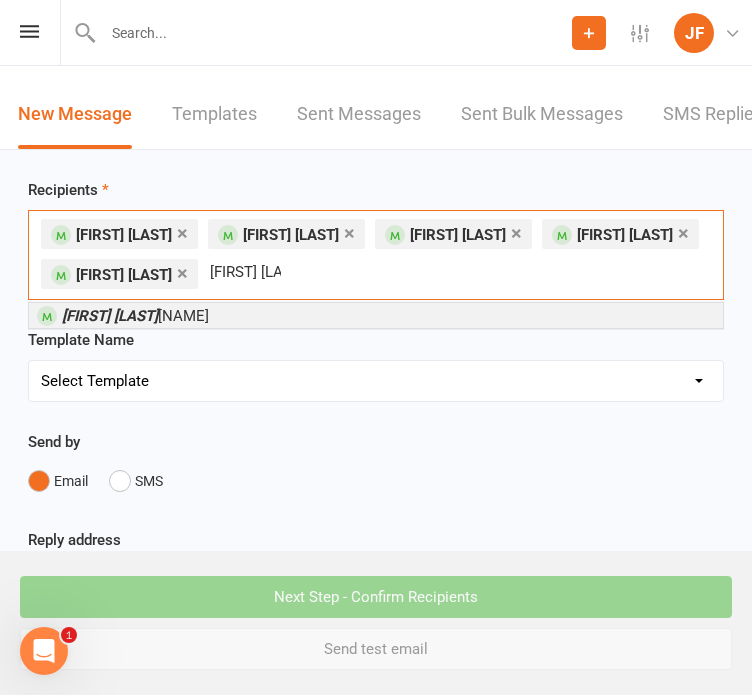 type on "[FIRST] [LAST]" 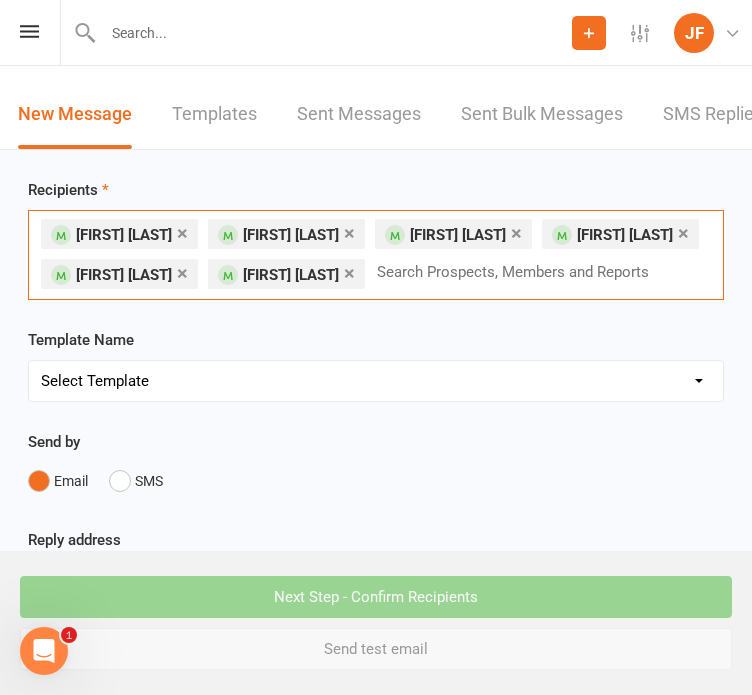 click at bounding box center (521, 272) 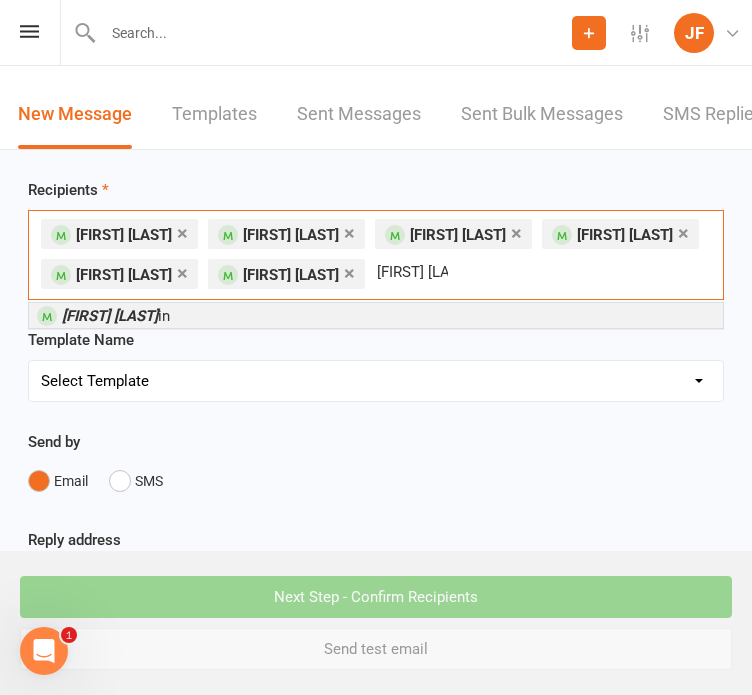 type on "[FIRST] [LAST]" 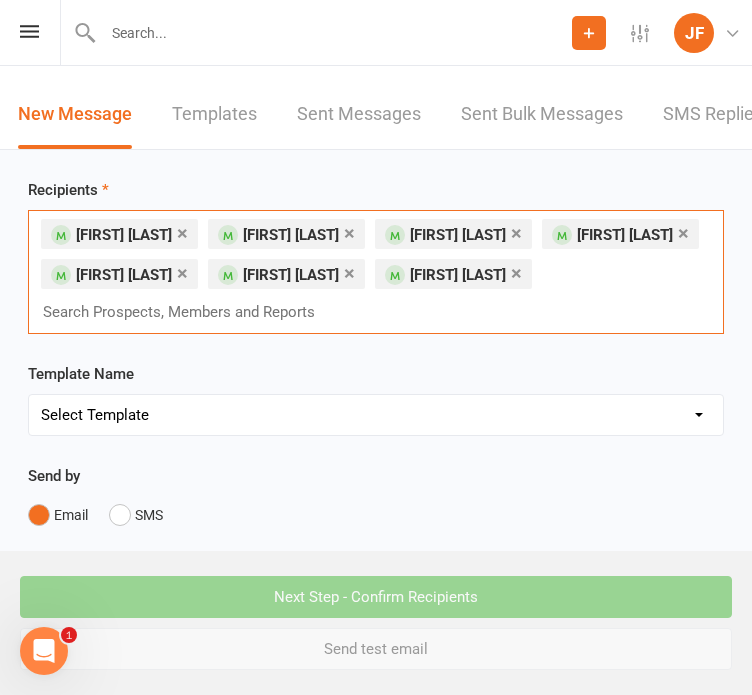 click at bounding box center [187, 312] 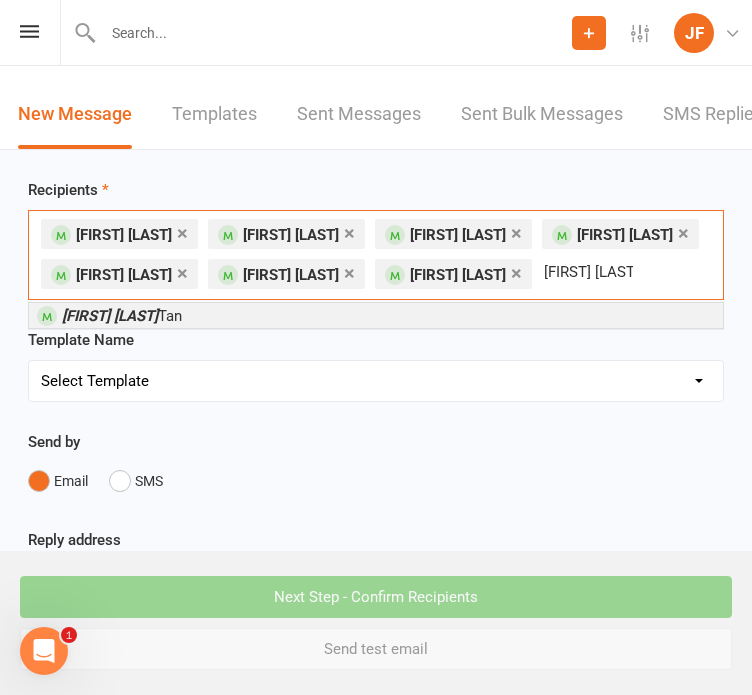 type on "[FIRST] [LAST]" 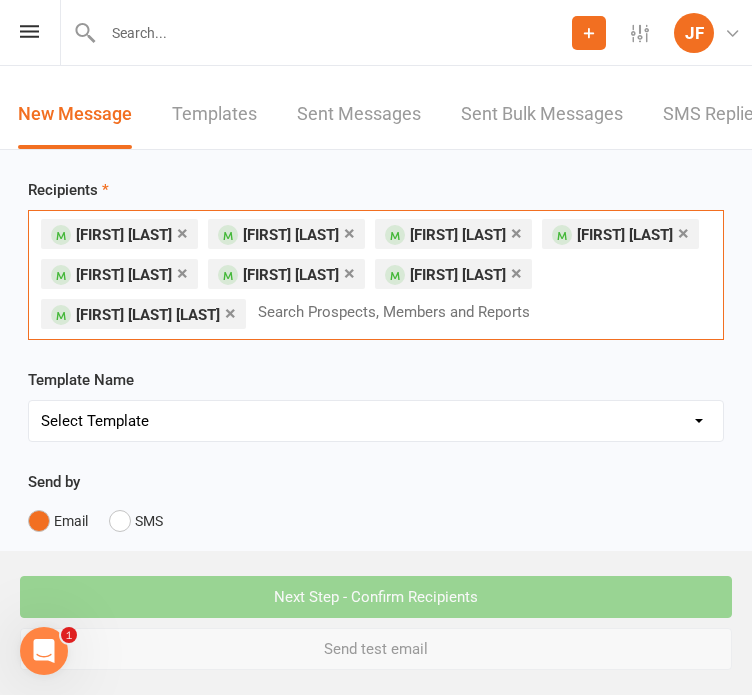 click on "× [FIRST] [LAST] × [FIRST] [LAST] × [FIRST] [LAST] × [FIRST] [LAST] × [FIRST] [LAST] × [FIRST] [LAST] × [FIRST] [LAST] × [FIRST] [LAST]" at bounding box center [376, 275] 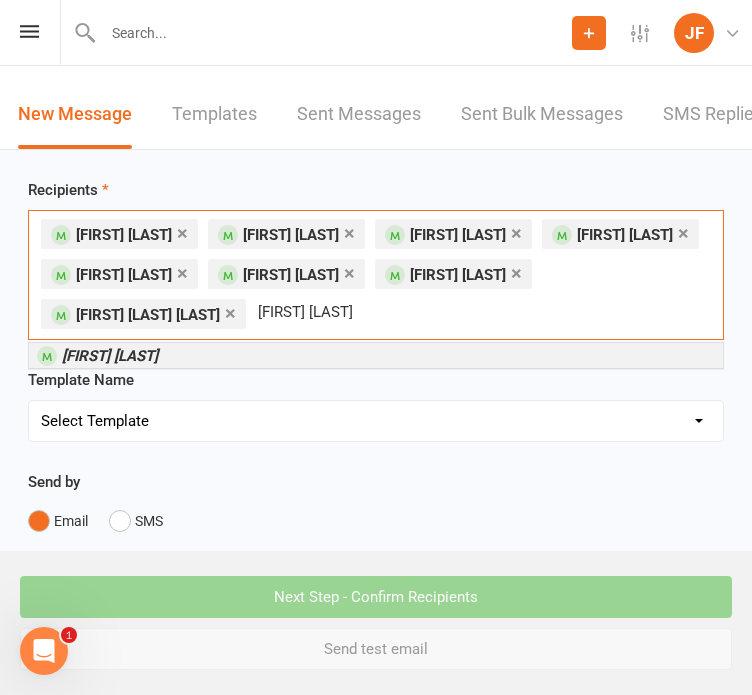 type on "[FIRST] [LAST]" 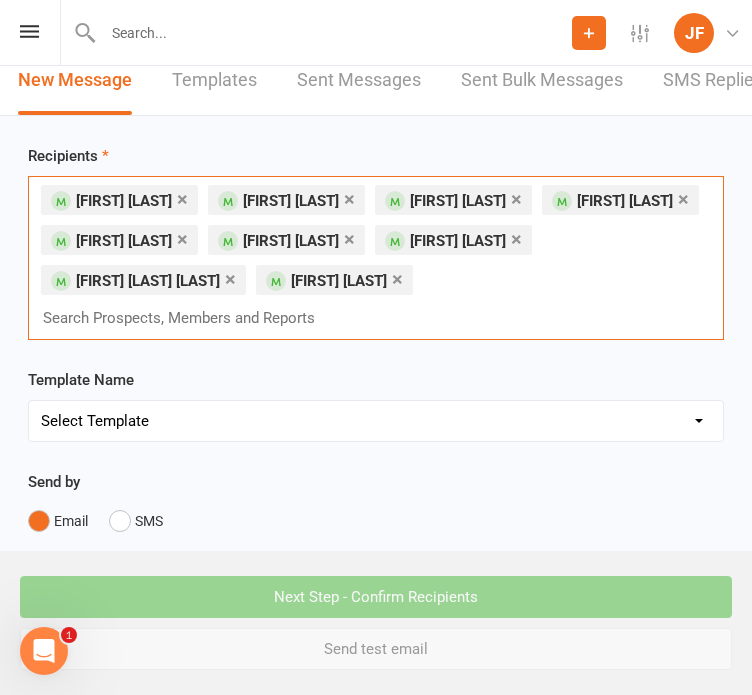 scroll, scrollTop: 40, scrollLeft: 0, axis: vertical 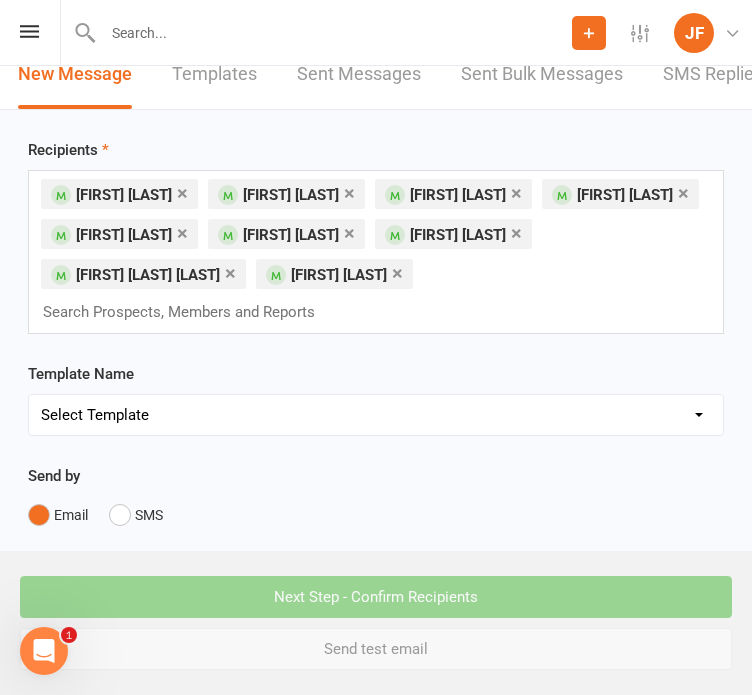 click on "Select Template [Email] Active Kids Voucher [Email] Black Belt Camp [Email] Black Belt Photo Comparison [Email] Blue Belt Make Appointment Email [Email] Clubworx Website Login [Email] Follow up Lost Property [Email] Google Review [Email] Grading to Heroes [Email] Karate Australia Registration Reminder [Email] Karate Australia Registration Renewal [Email] Karate Australia Registration Renewal (No ongoing direct debit) [Email] Lil Dragon Transition [Email] Masterclub / Leadership Upgrade Email [Email] Online Academy Reminder [SMS] Order has Arrived [Email] Reactivation Email - Adults [Email] Reactivation Email -  Children [SMS] Referral Reward [Email] Referral Rewards [Email] Update Payment Details [Email] Welcome Email [Email] Welcome Email Grand Masters [Email] Welcome Email Lil Dragons [Email] Working with Children Check Email [SMS] Attendance Checkpoint - Karate [SMS] Attendance Checkpoint - Kickboxing [SMS] Attendance Checkpoint - Kobudo [SMS] Attendance Checkpoint - SAD Promotion (Karate)" at bounding box center [376, 415] 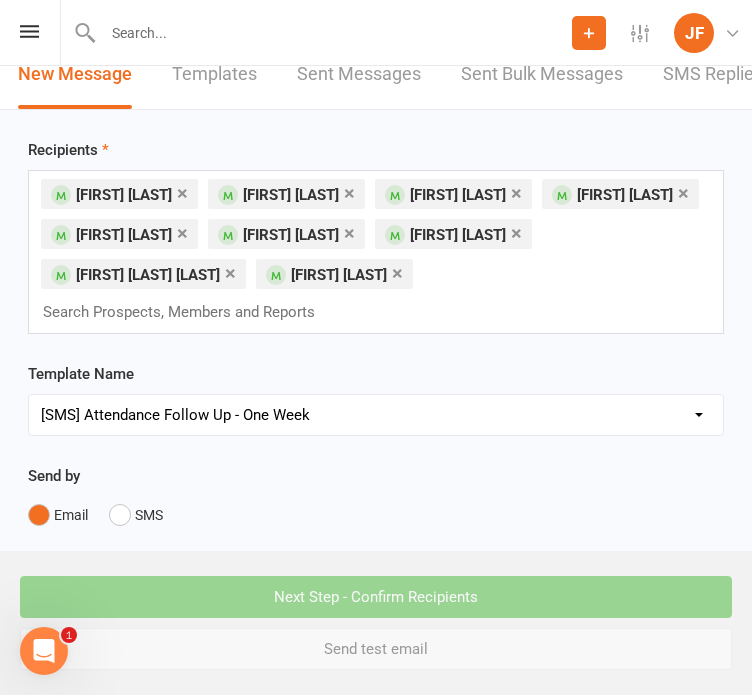 click on "Select Template [Email] Active Kids Voucher [Email] Black Belt Camp [Email] Black Belt Photo Comparison [Email] Blue Belt Make Appointment Email [Email] Clubworx Website Login [Email] Follow up Lost Property [Email] Google Review [Email] Grading to Heroes [Email] Karate Australia Registration Reminder [Email] Karate Australia Registration Renewal [Email] Karate Australia Registration Renewal (No ongoing direct debit) [Email] Lil Dragon Transition [Email] Masterclub / Leadership Upgrade Email [Email] Online Academy Reminder [SMS] Order has Arrived [Email] Reactivation Email - Adults [Email] Reactivation Email -  Children [SMS] Referral Reward [Email] Referral Rewards [Email] Update Payment Details [Email] Welcome Email [Email] Welcome Email Grand Masters [Email] Welcome Email Lil Dragons [Email] Working with Children Check Email [SMS] Attendance Checkpoint - Karate [SMS] Attendance Checkpoint - Kickboxing [SMS] Attendance Checkpoint - Kobudo [SMS] Attendance Checkpoint - SAD Promotion (Karate)" at bounding box center [376, 415] 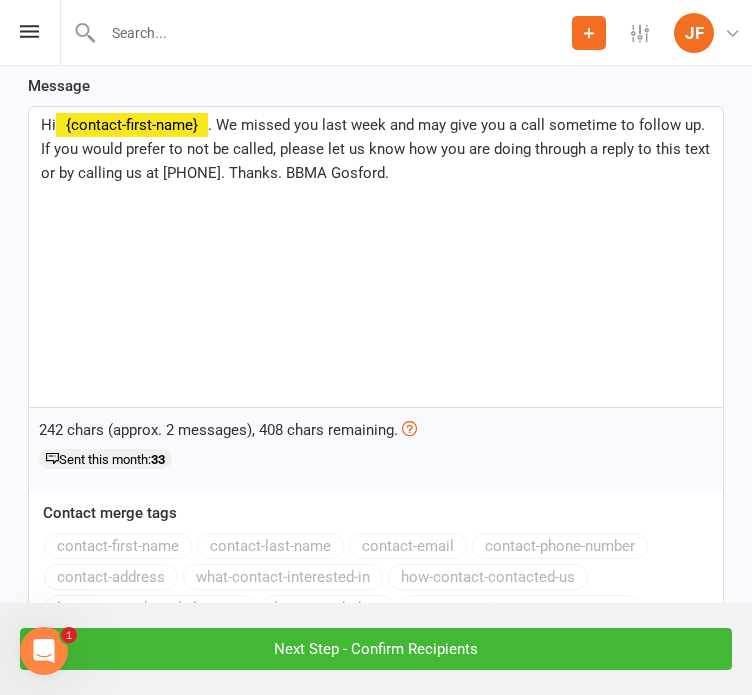 scroll, scrollTop: 688, scrollLeft: 0, axis: vertical 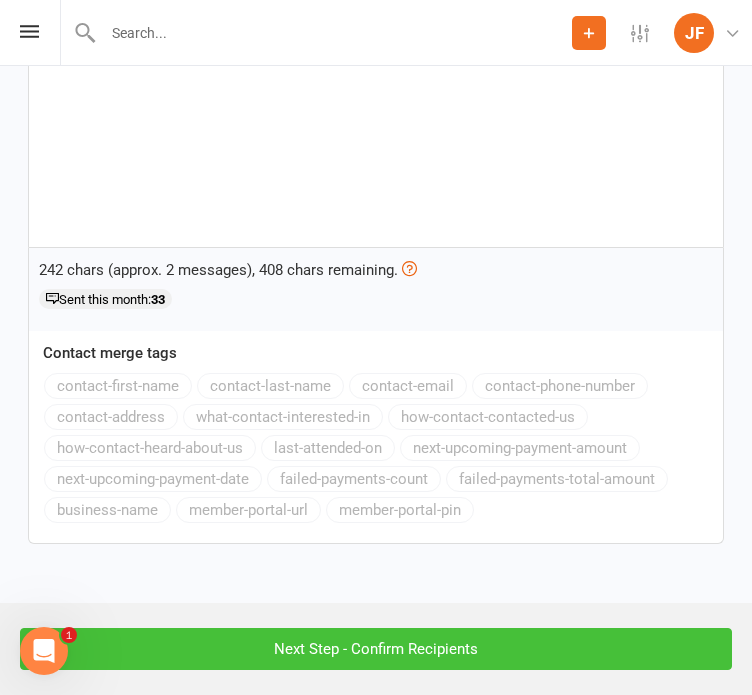click on "Next Step - Confirm Recipients" at bounding box center [376, 649] 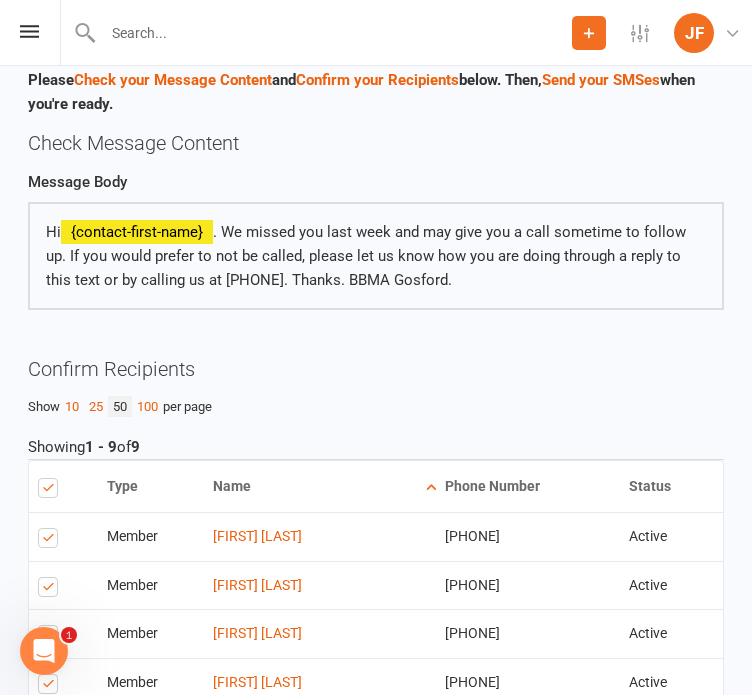 scroll, scrollTop: 476, scrollLeft: 0, axis: vertical 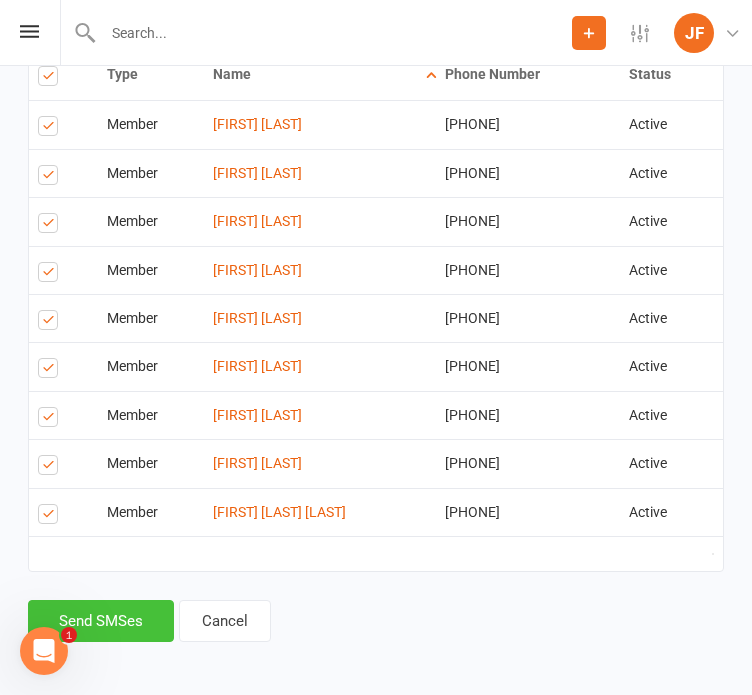 click on "Send SMSes" at bounding box center (101, 621) 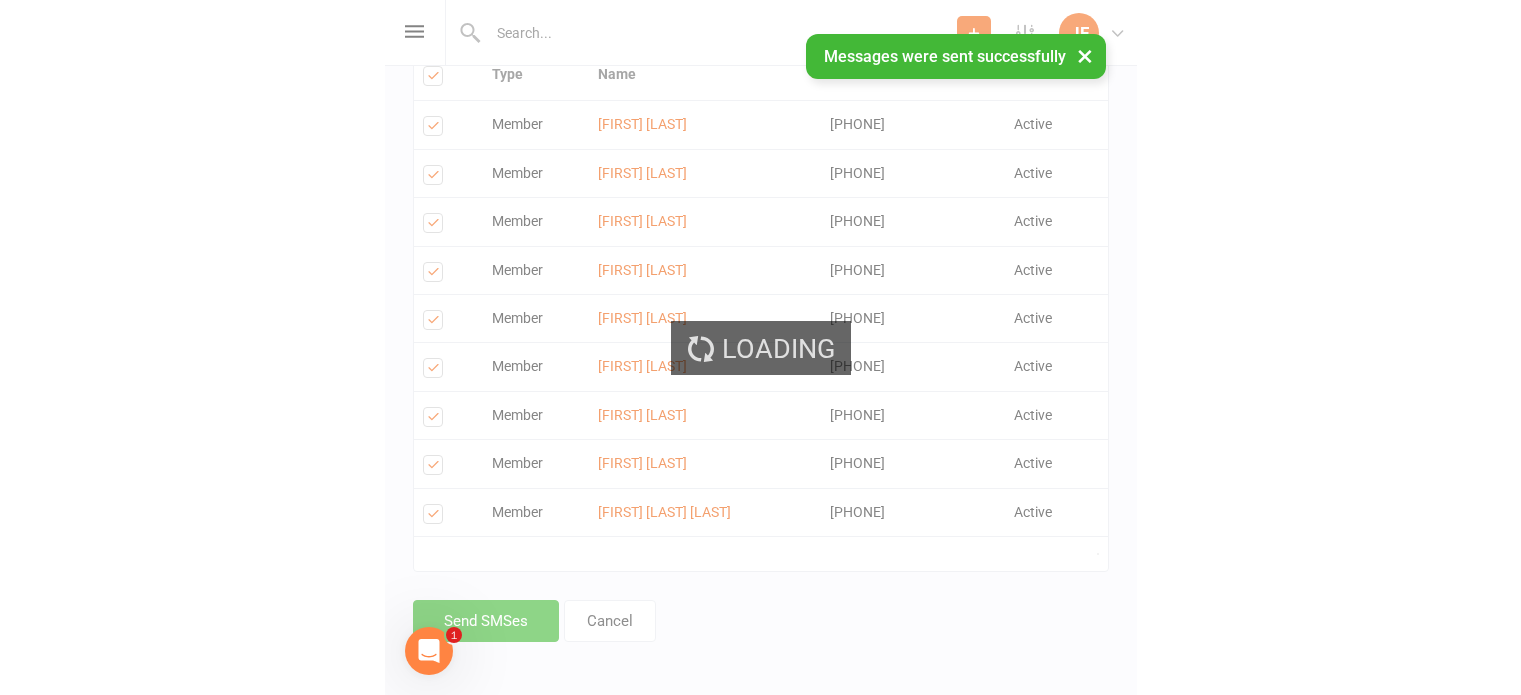 scroll, scrollTop: 0, scrollLeft: 0, axis: both 